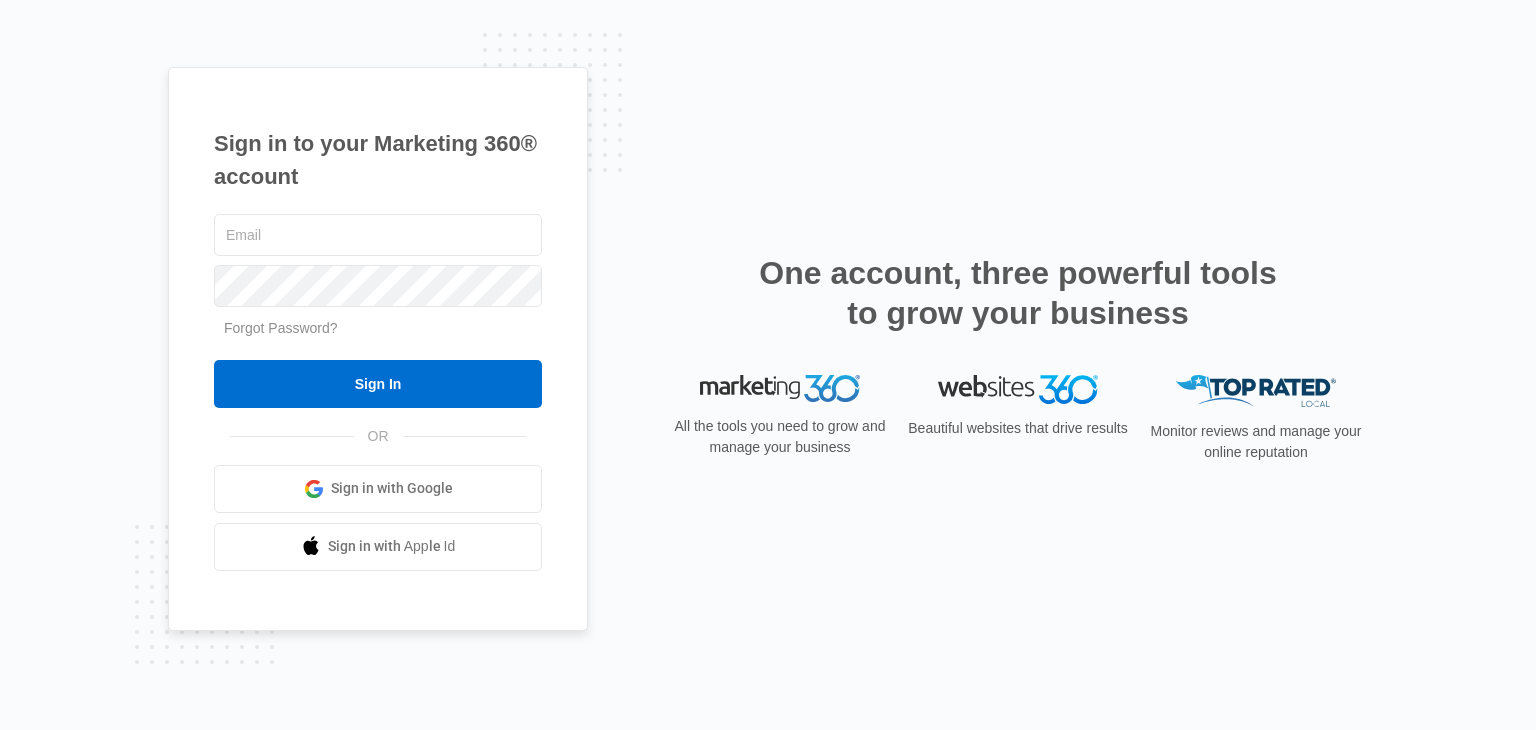 scroll, scrollTop: 0, scrollLeft: 0, axis: both 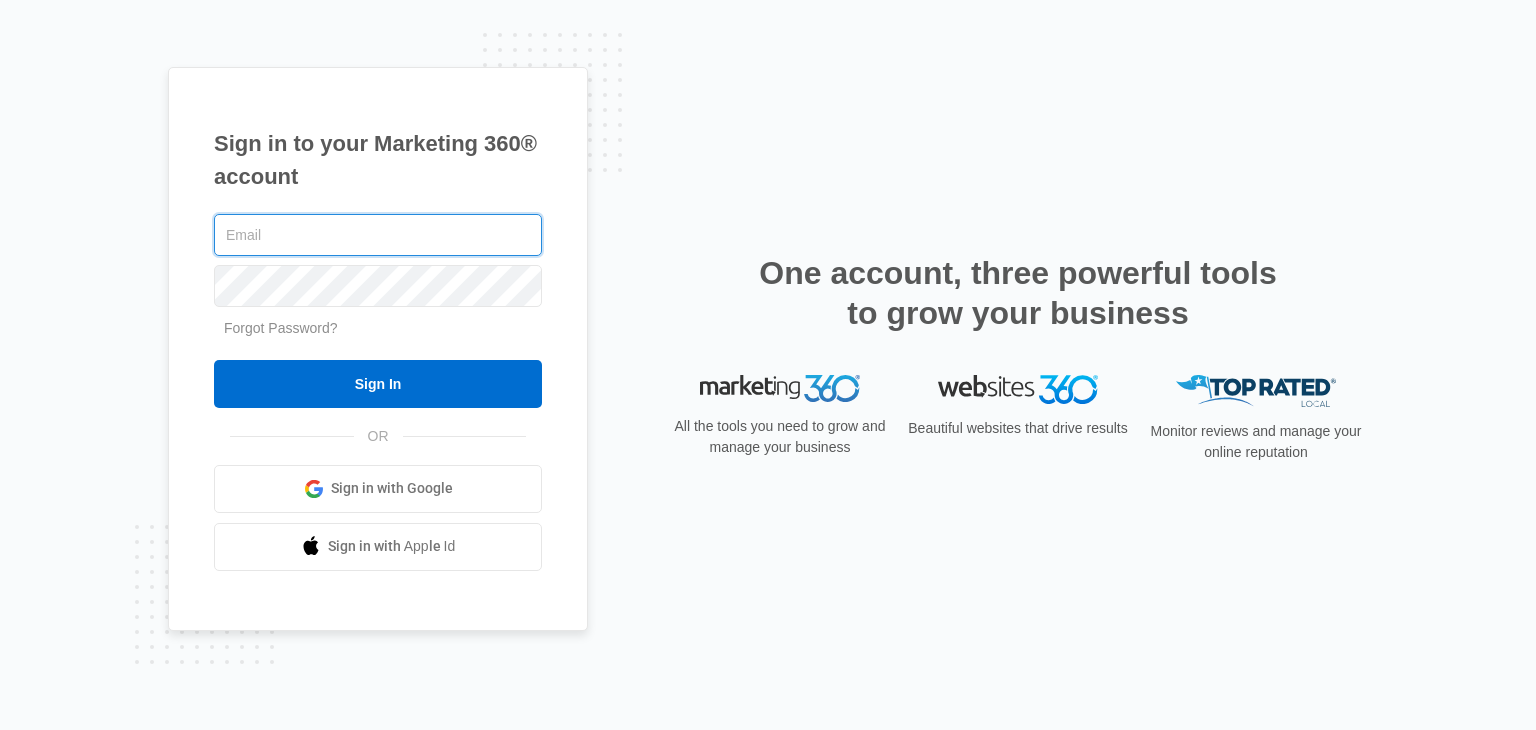 click at bounding box center [378, 235] 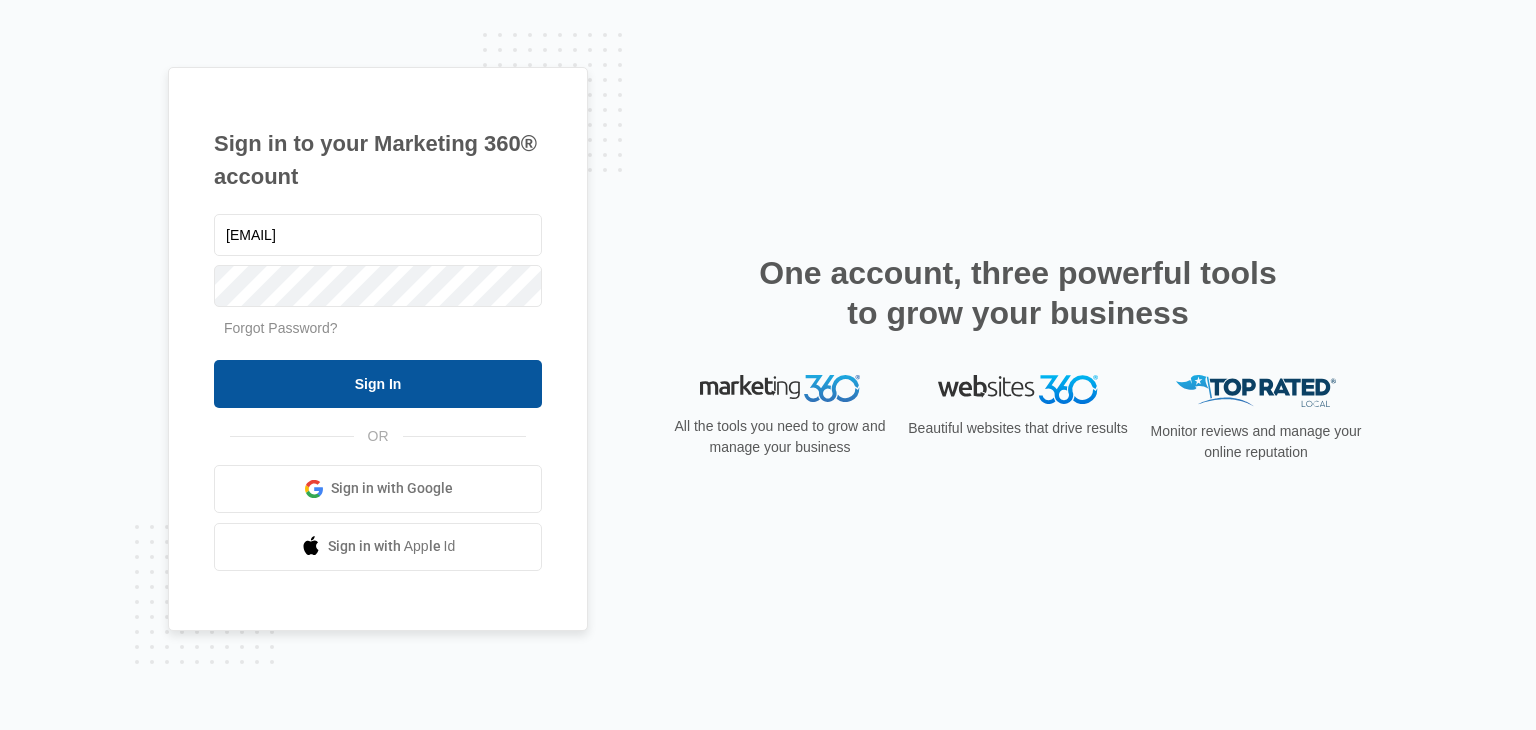 click on "Sign In" at bounding box center (378, 384) 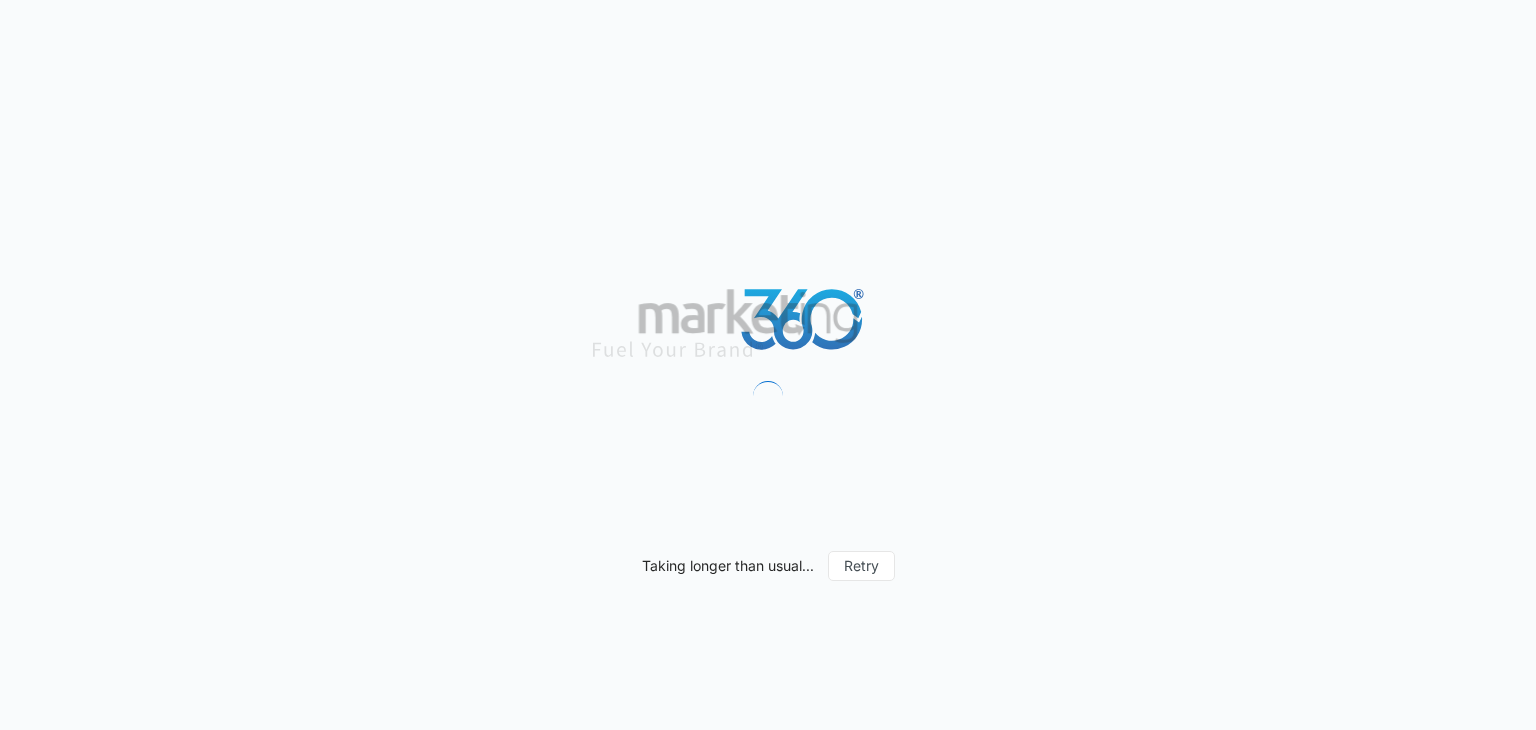 scroll, scrollTop: 0, scrollLeft: 0, axis: both 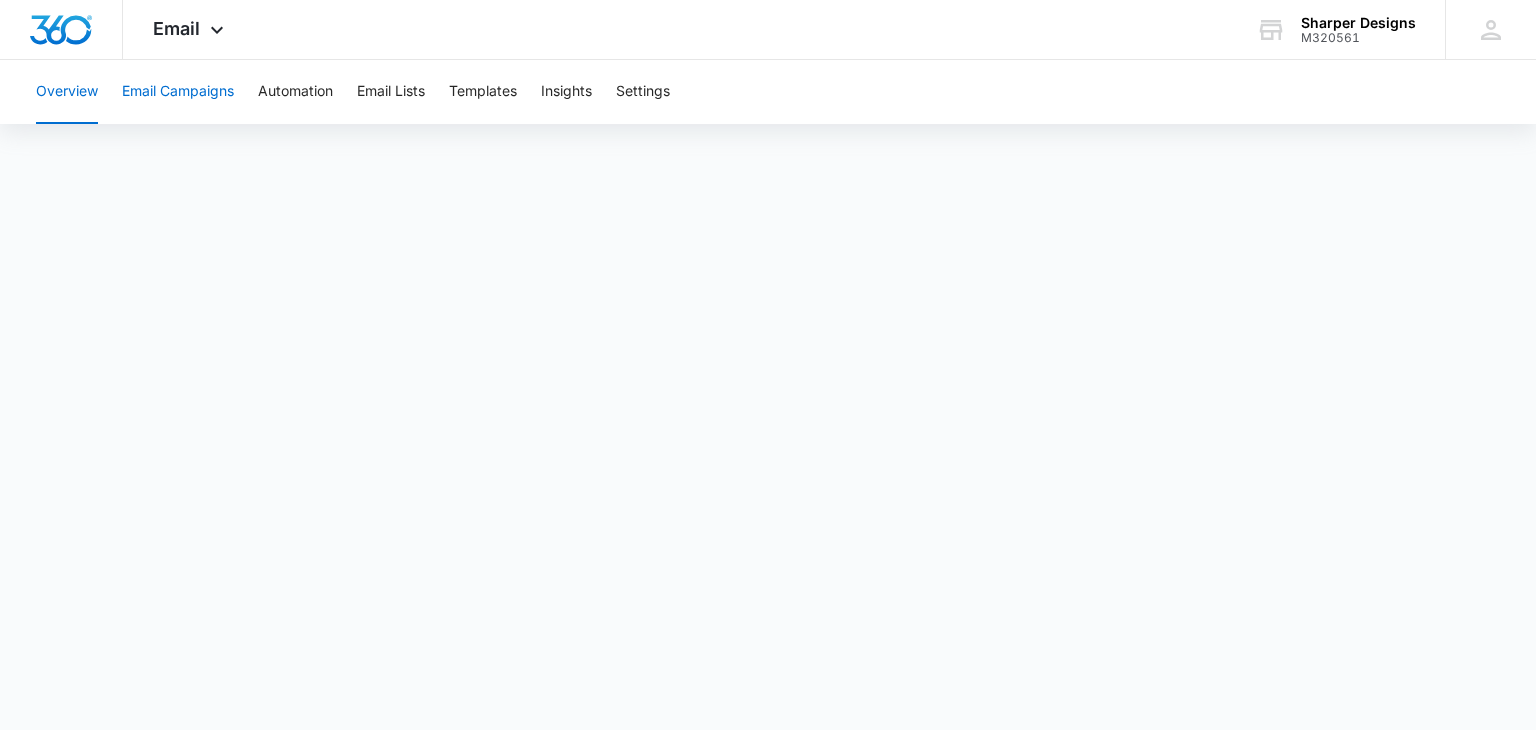 click on "Email Campaigns" at bounding box center (178, 92) 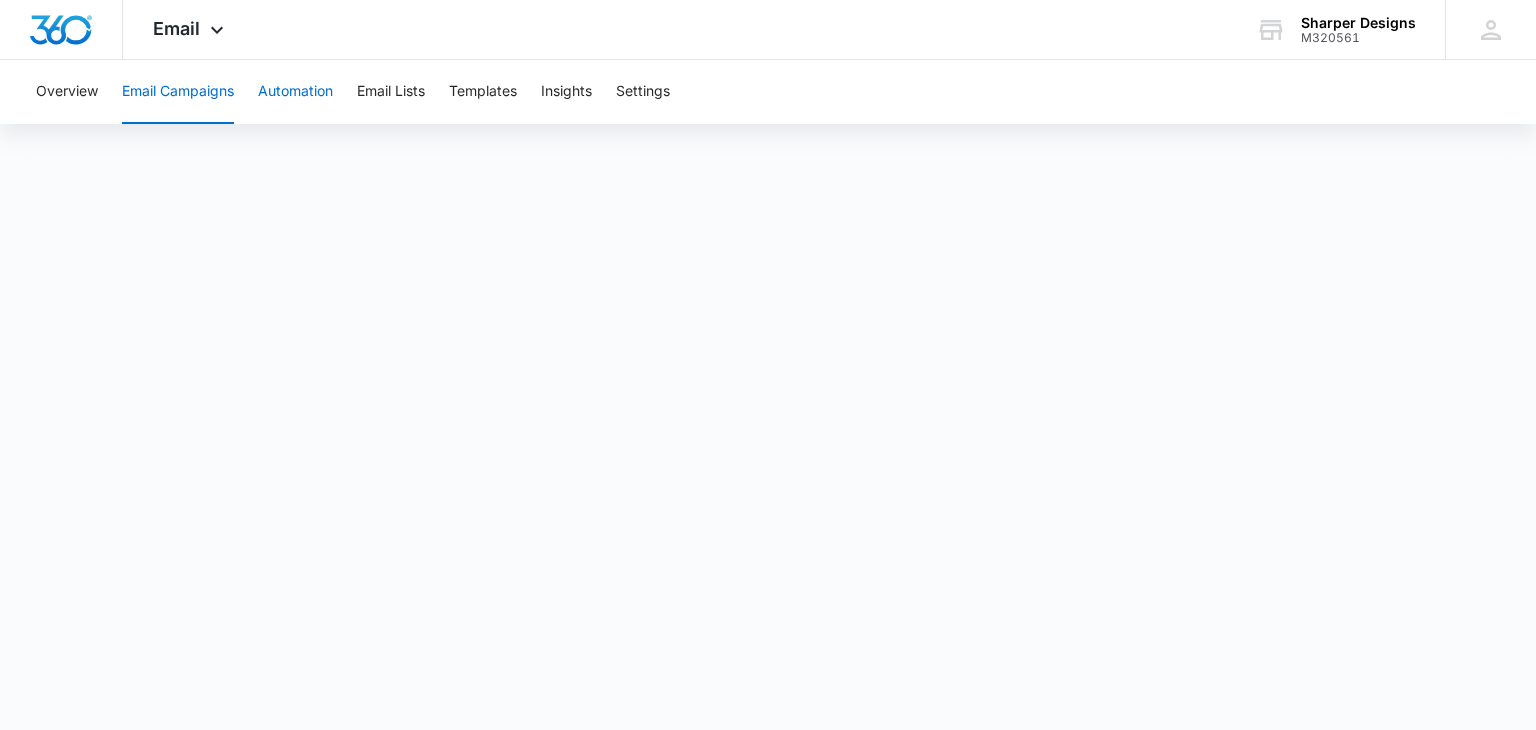 click on "Automation" at bounding box center [295, 92] 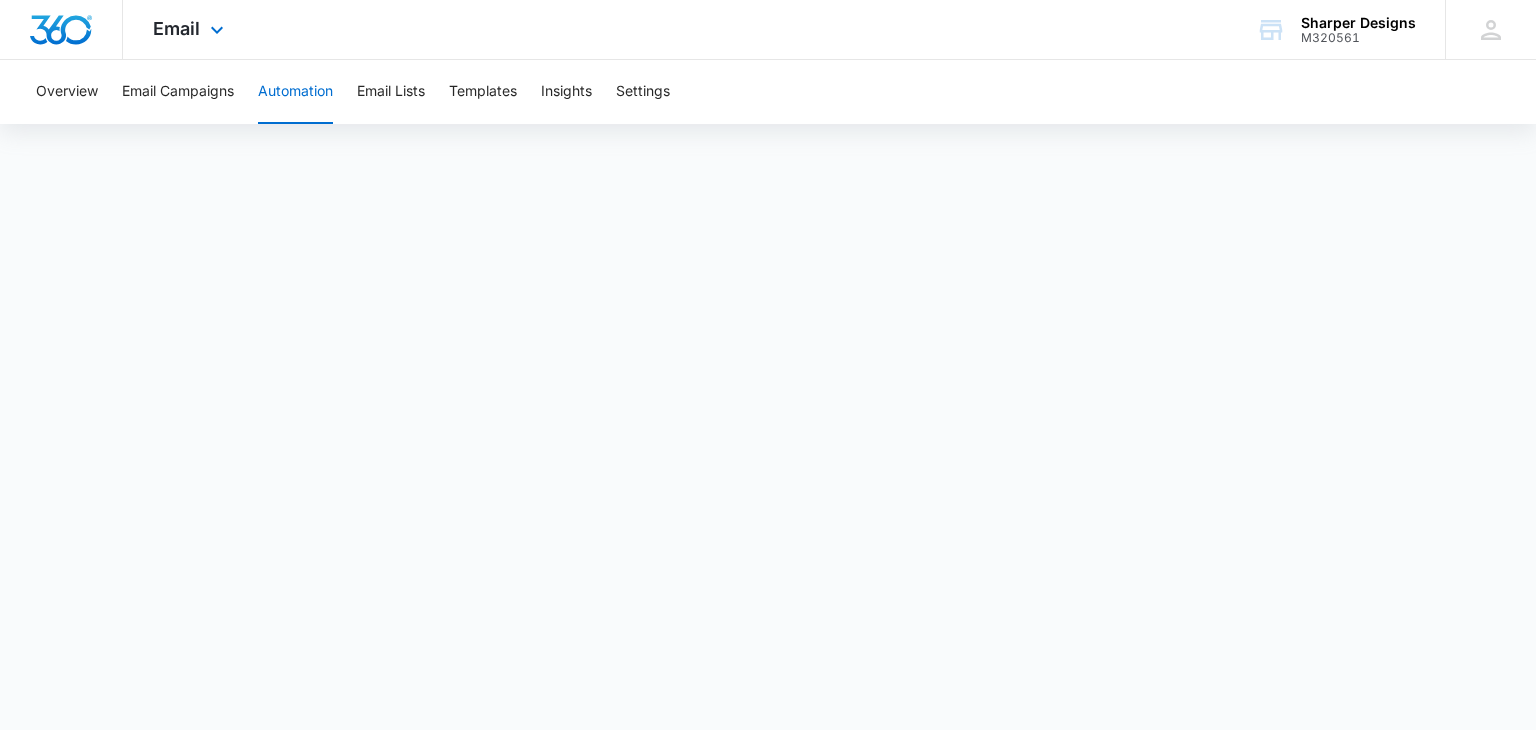 click at bounding box center [61, 30] 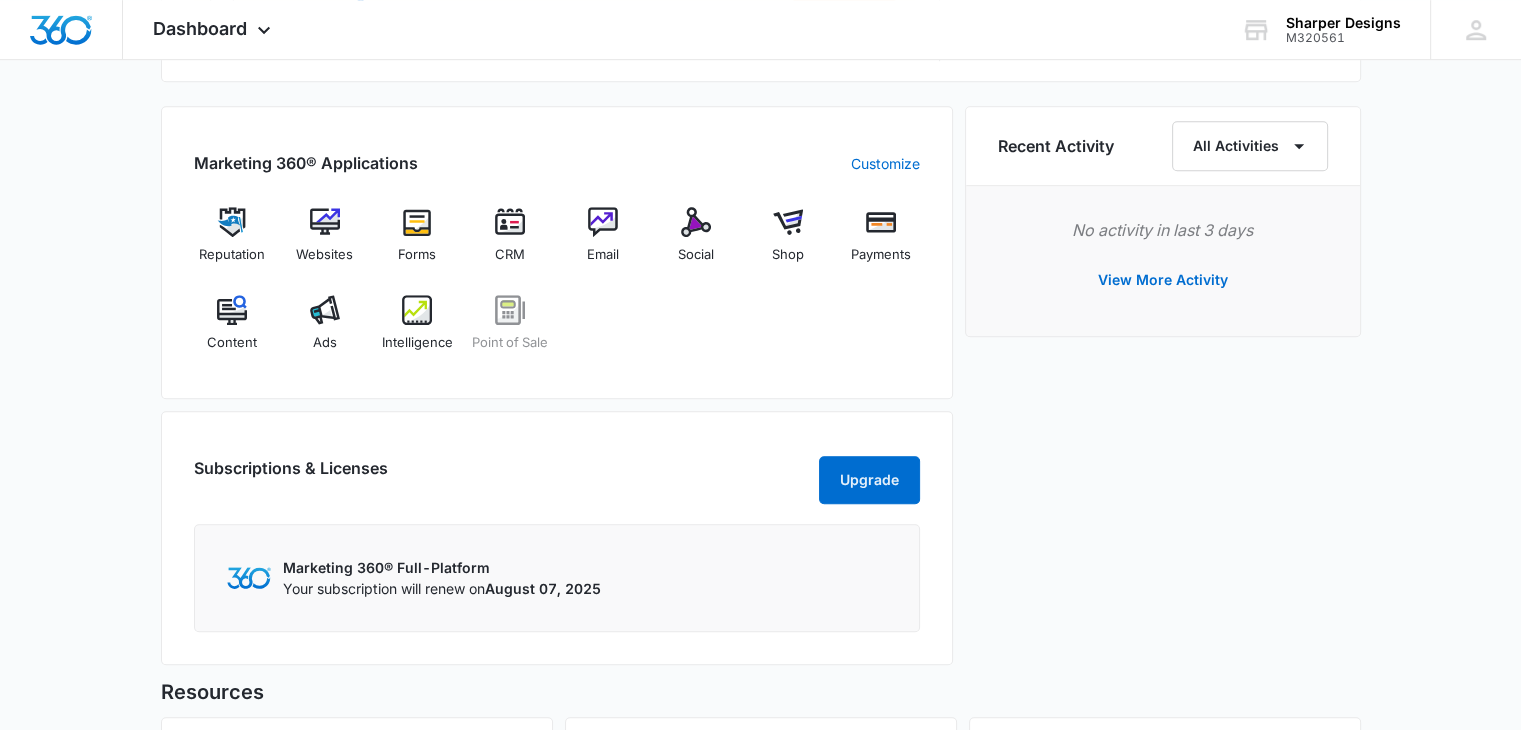 scroll, scrollTop: 1200, scrollLeft: 0, axis: vertical 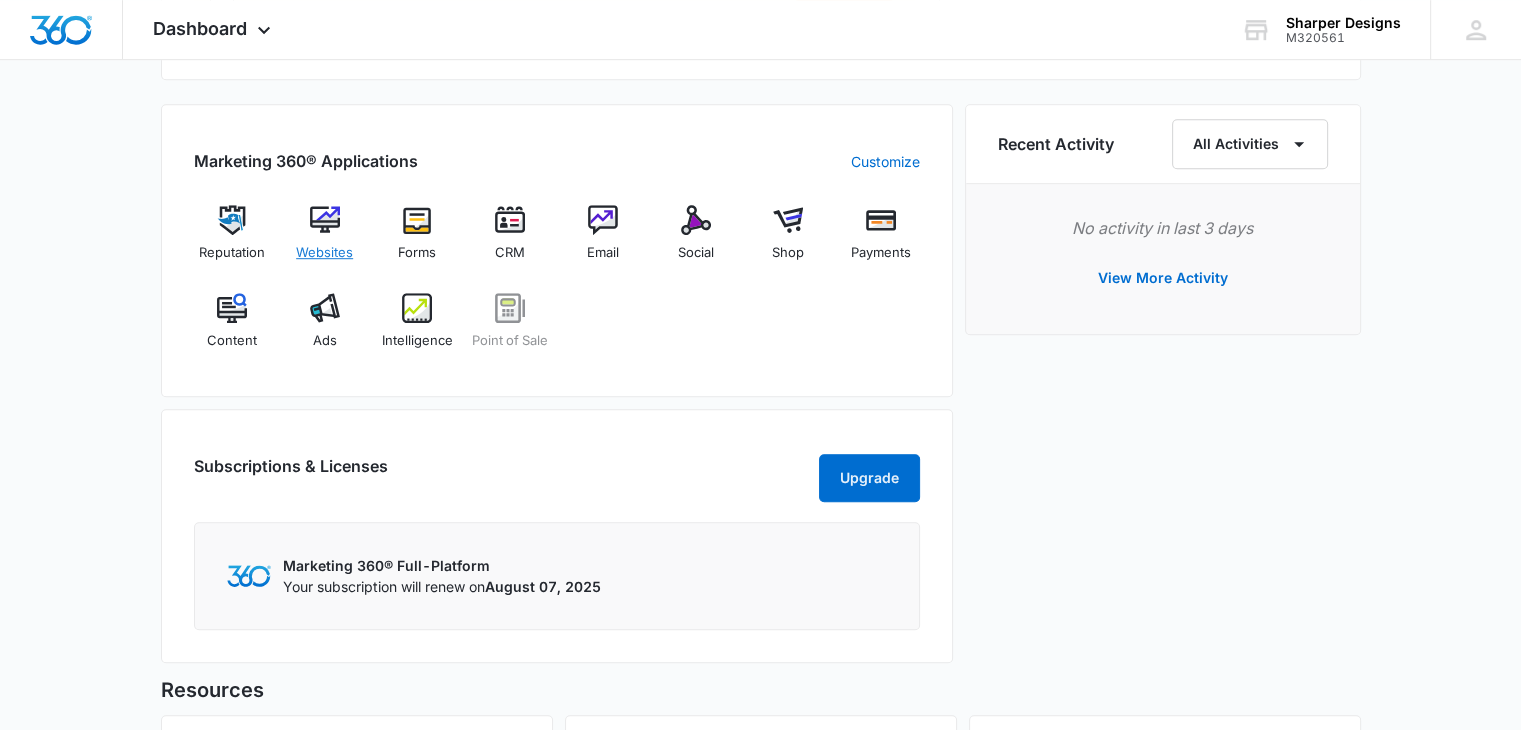 click at bounding box center (325, 220) 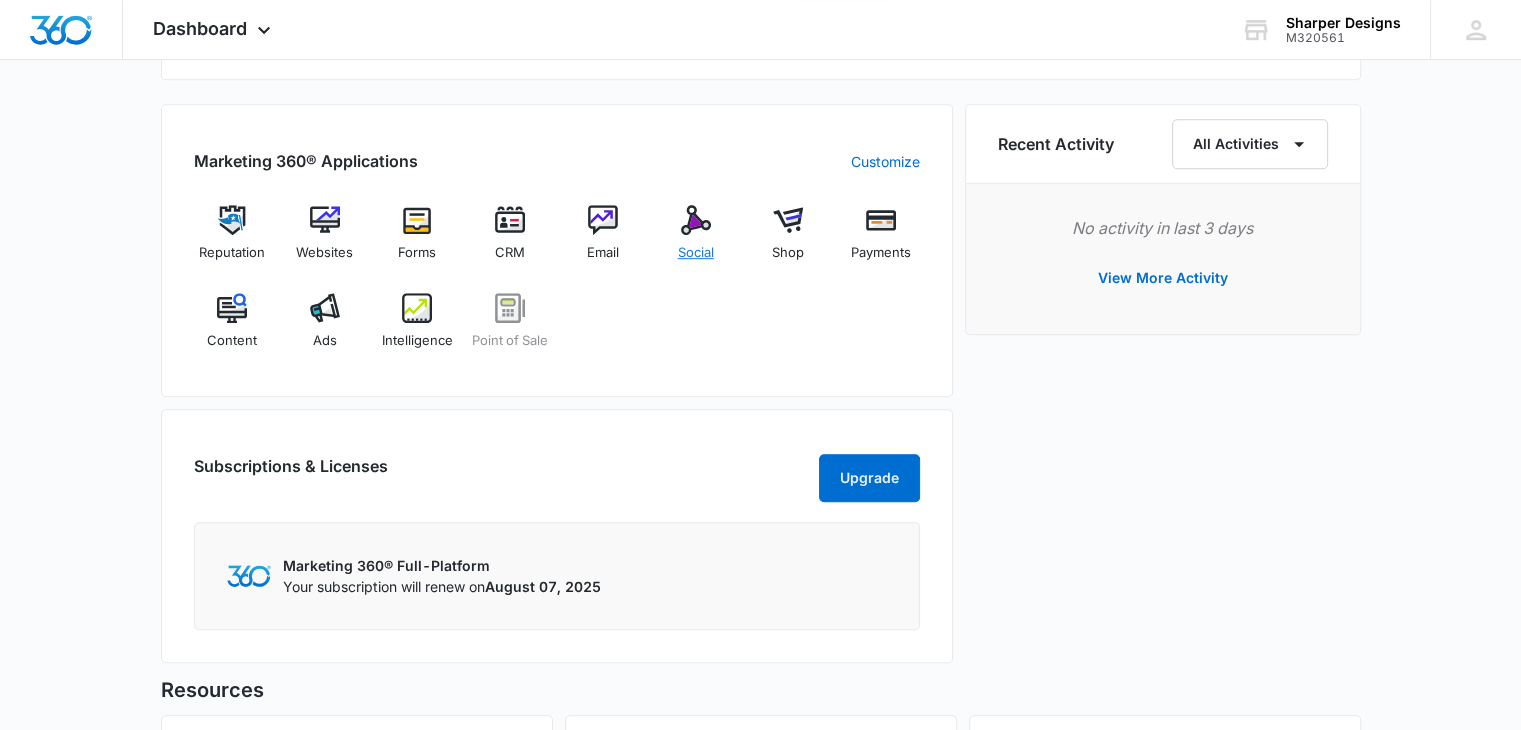 click at bounding box center [696, 220] 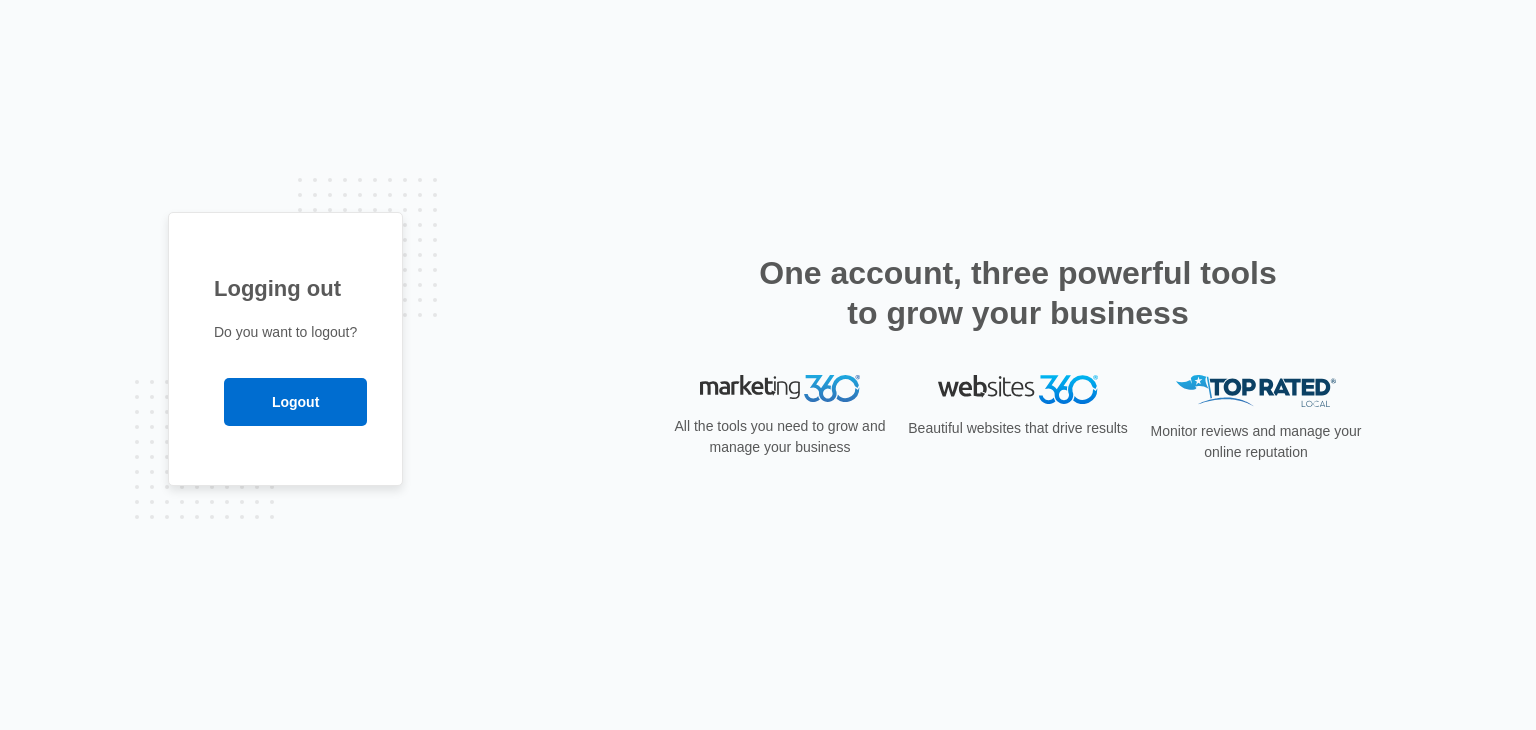 scroll, scrollTop: 0, scrollLeft: 0, axis: both 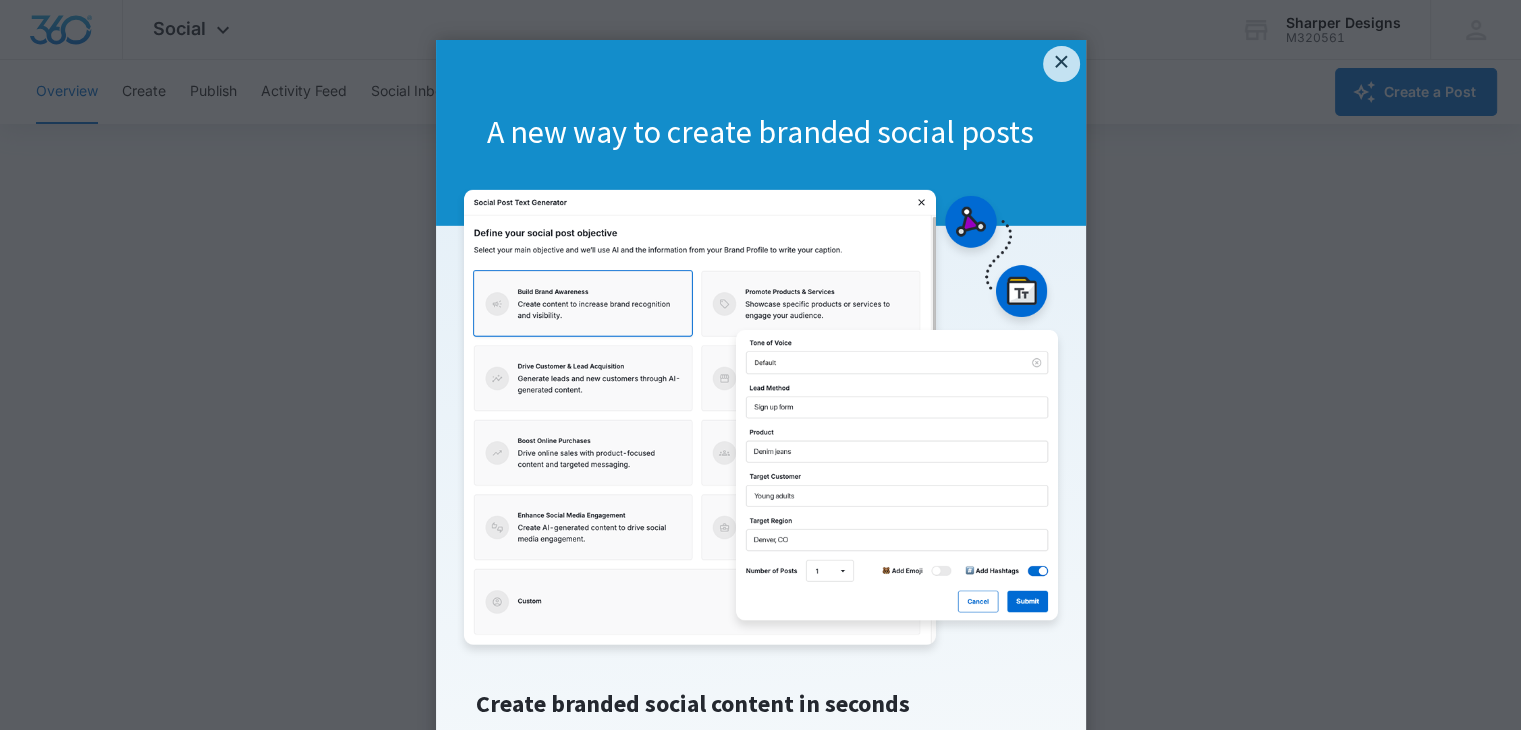 click on "A new way to create branded social posts" at bounding box center (761, 133) 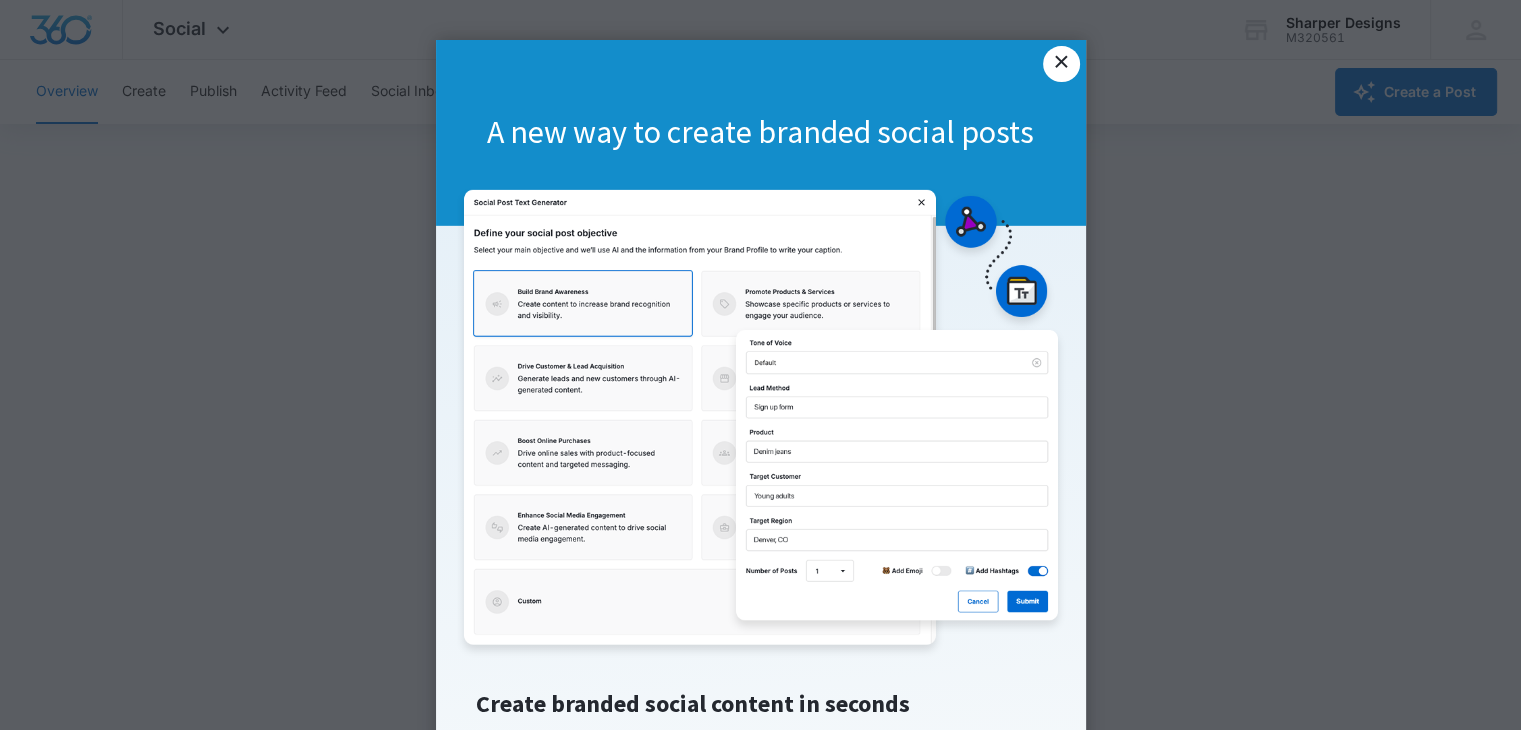 click on "×" at bounding box center [1061, 64] 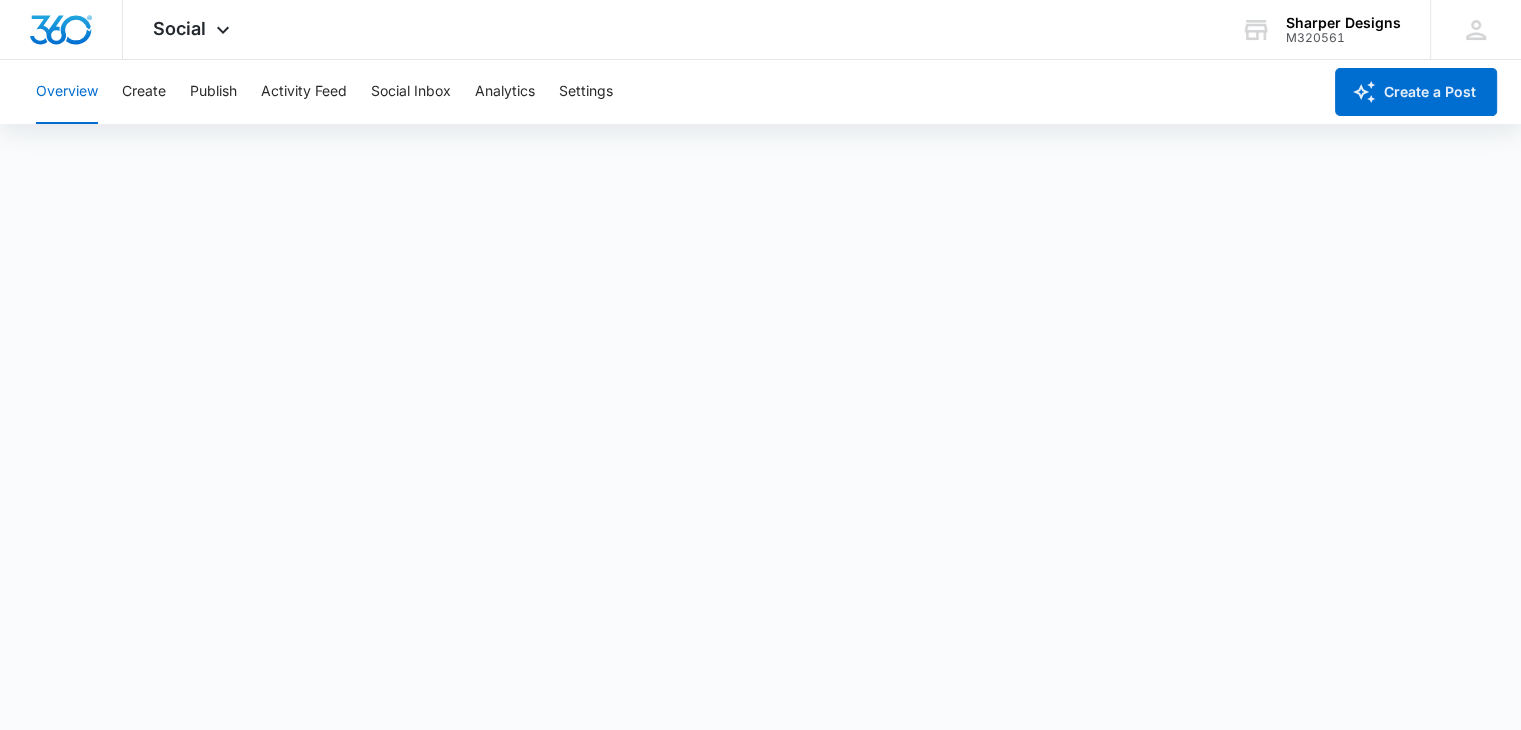 click on "Overview Create Publish Activity Feed Social Inbox Analytics Settings" at bounding box center [672, 92] 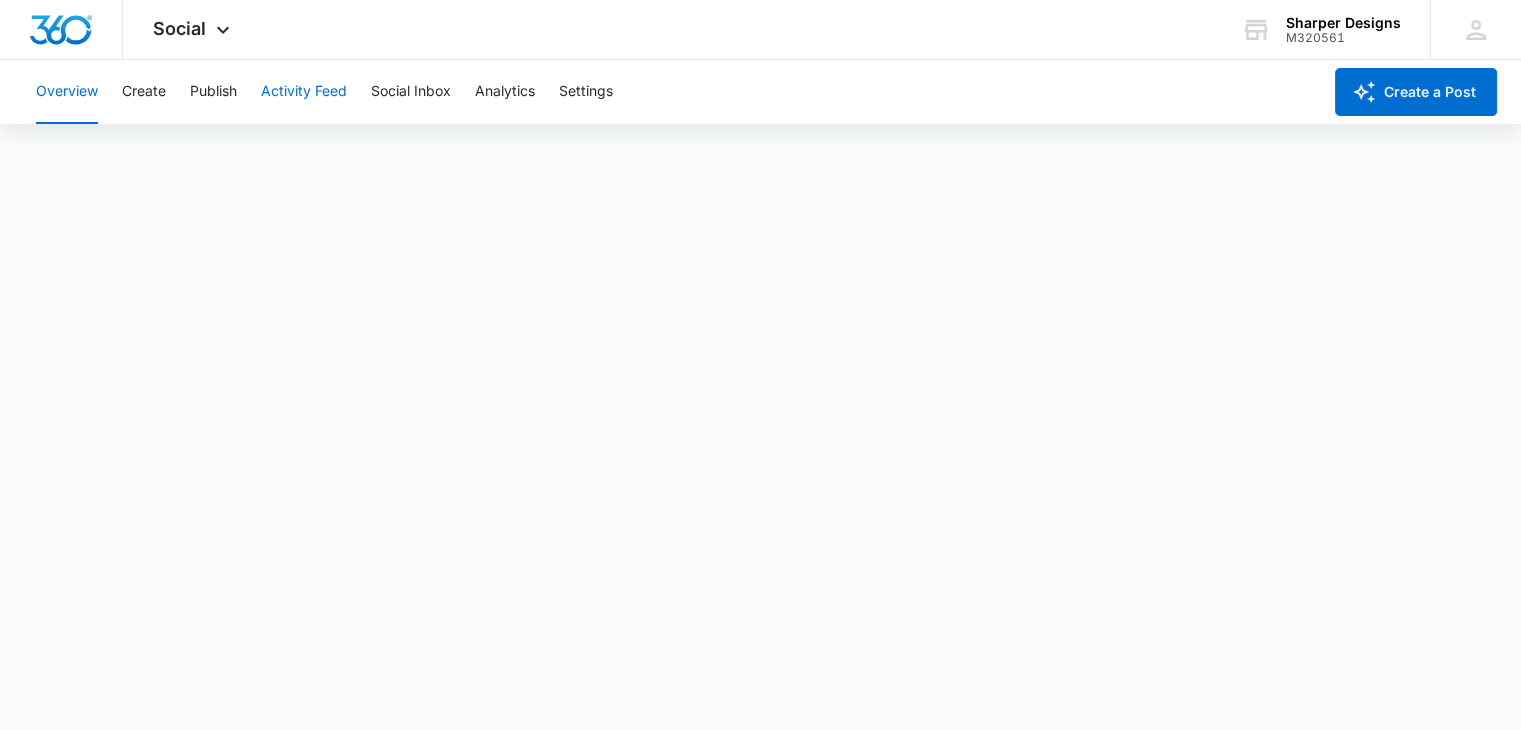 click on "Activity Feed" at bounding box center [304, 92] 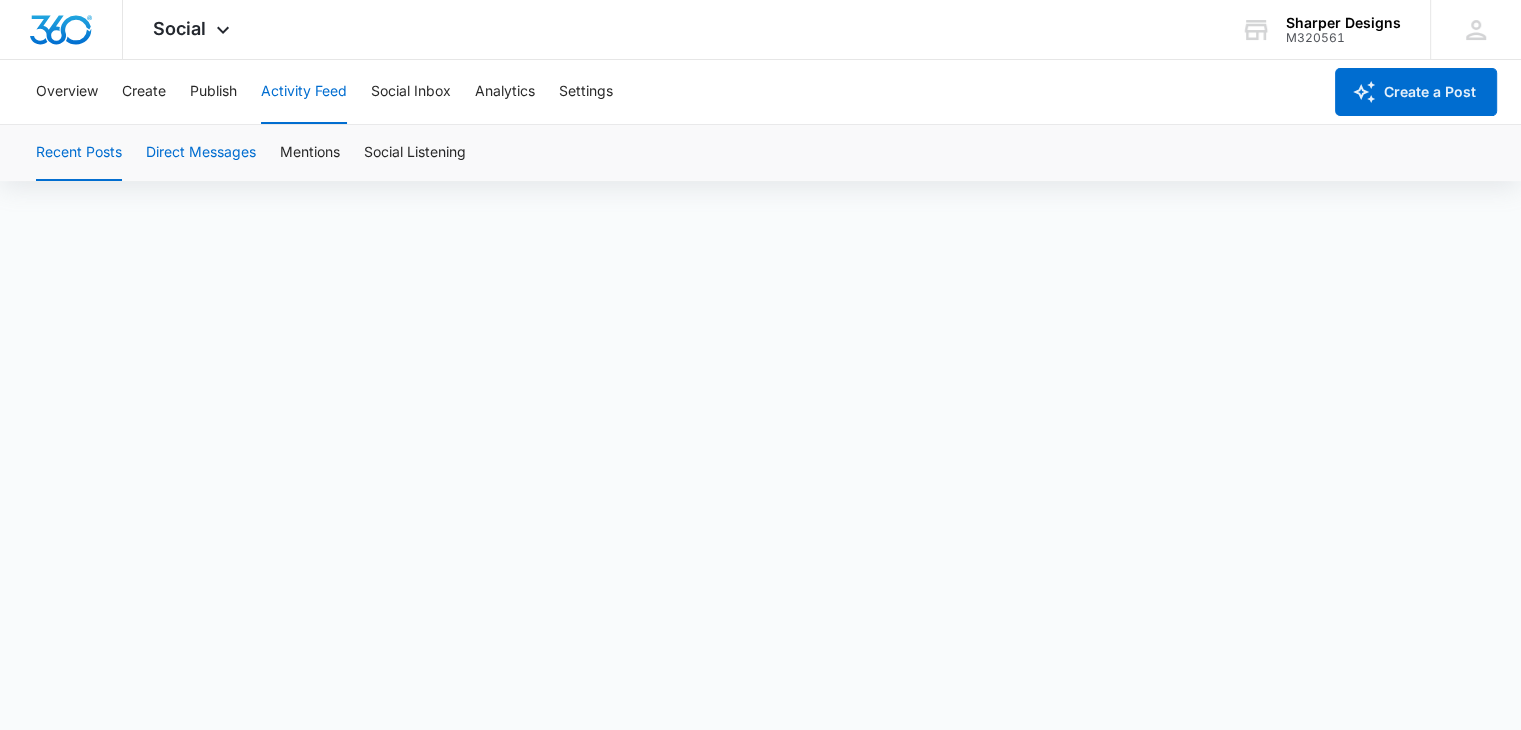 click on "Direct Messages" at bounding box center (201, 153) 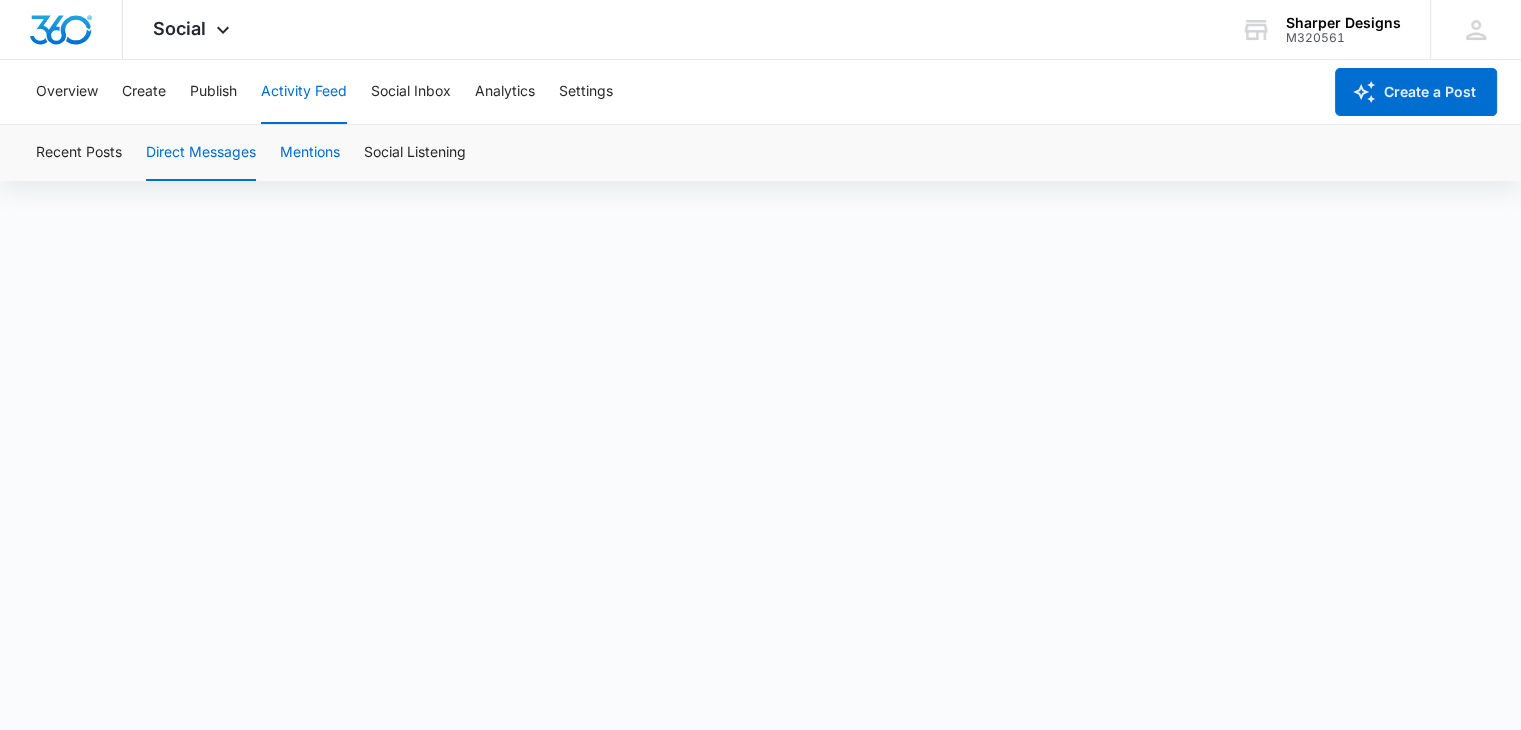 scroll, scrollTop: 0, scrollLeft: 0, axis: both 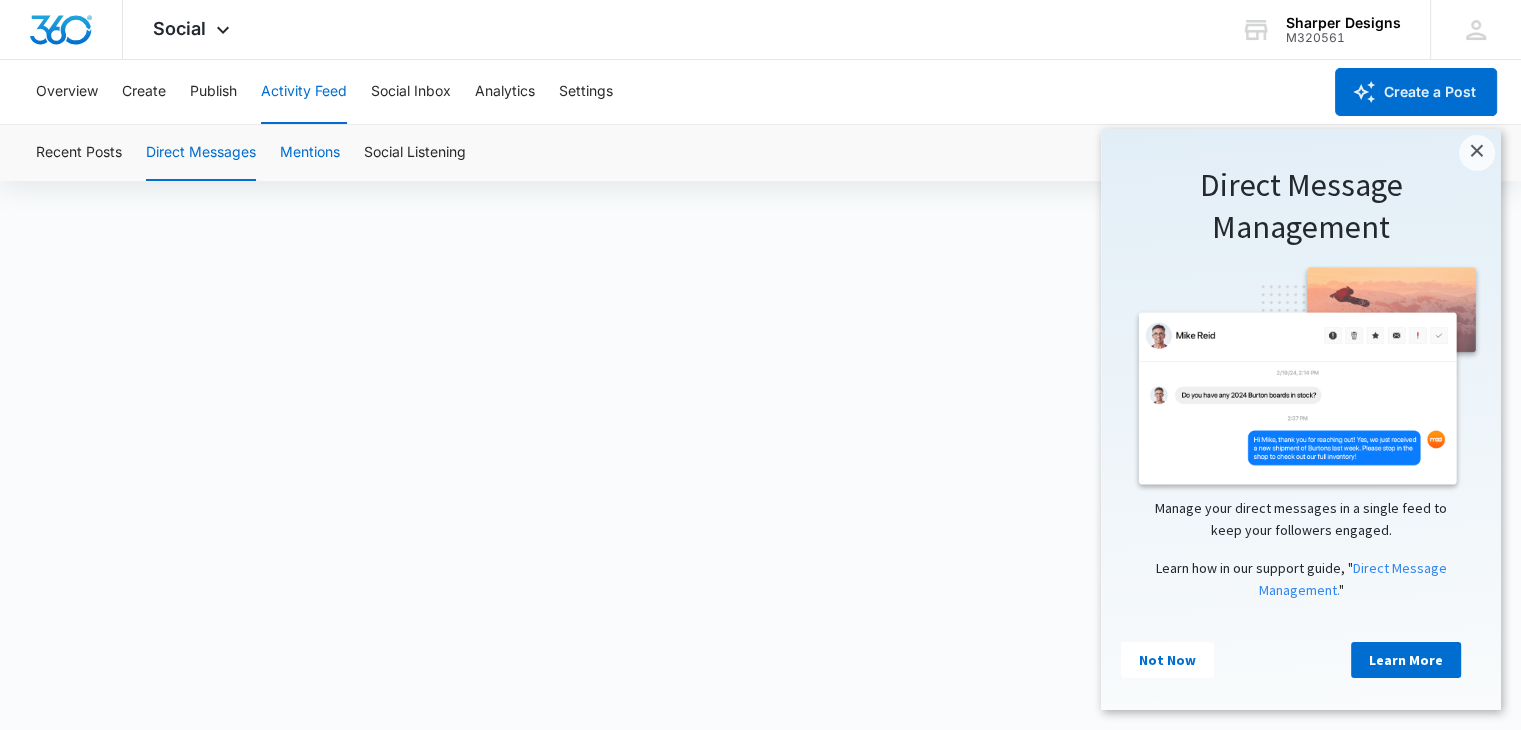 click on "Mentions" at bounding box center (310, 153) 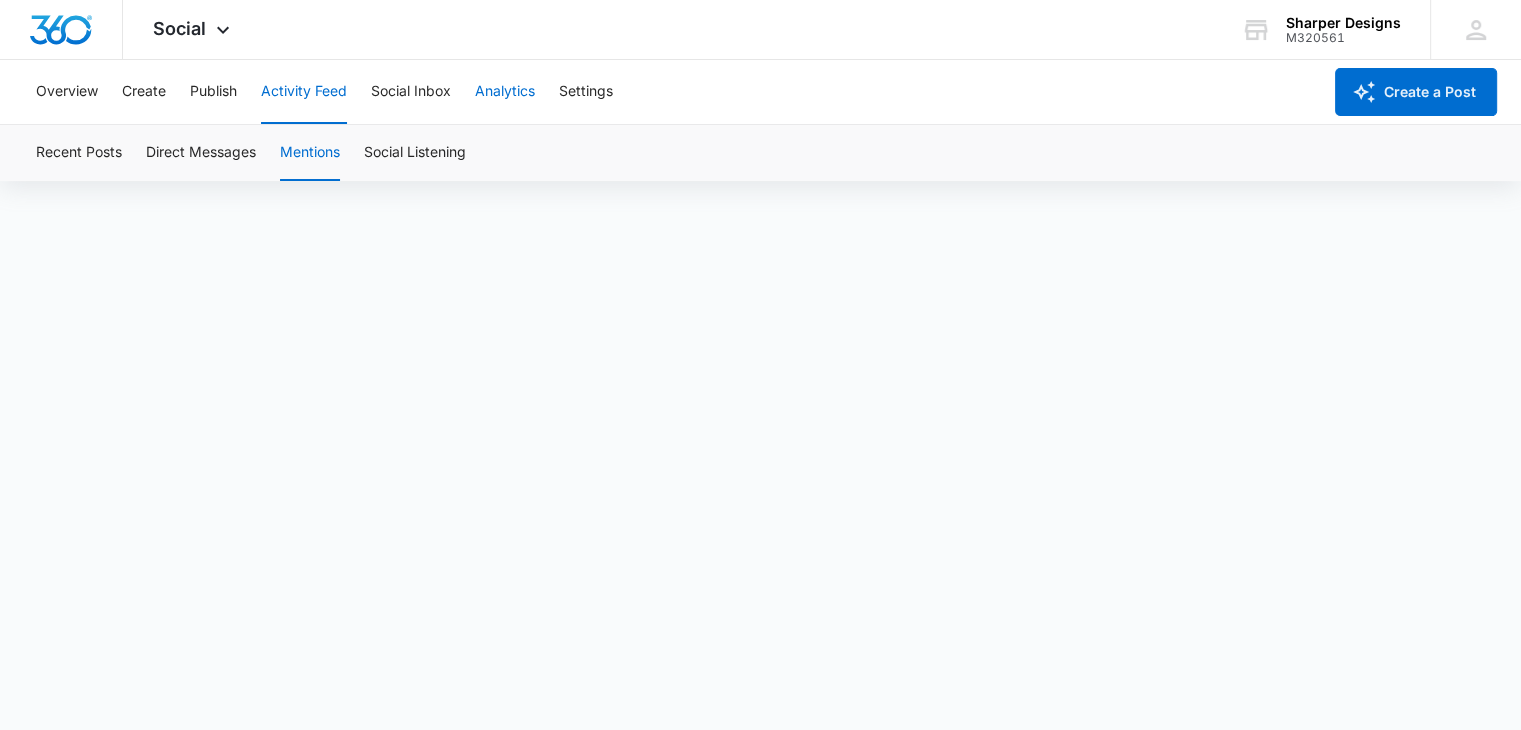 click on "Analytics" at bounding box center [505, 92] 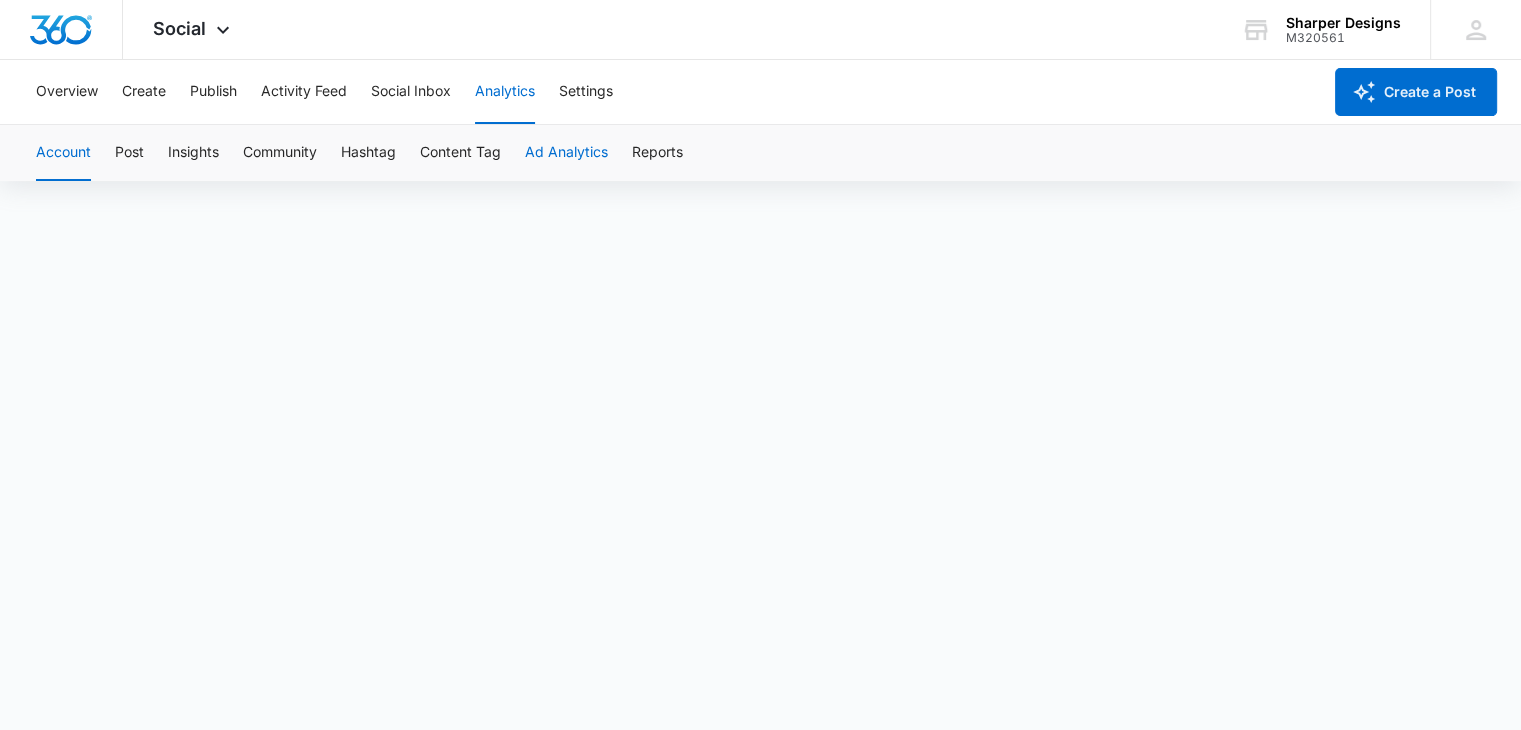 scroll, scrollTop: 0, scrollLeft: 0, axis: both 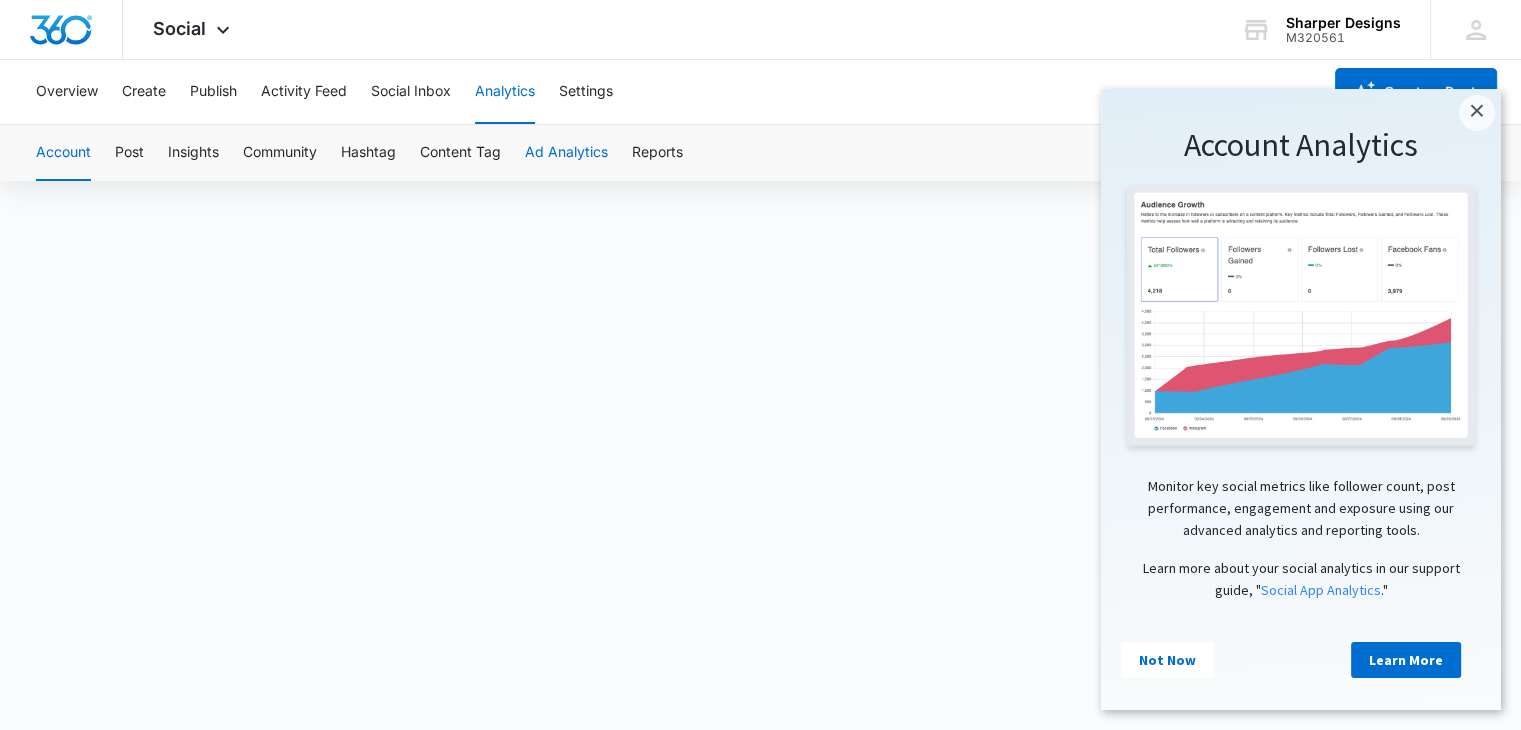 click on "Ad Analytics" at bounding box center (566, 153) 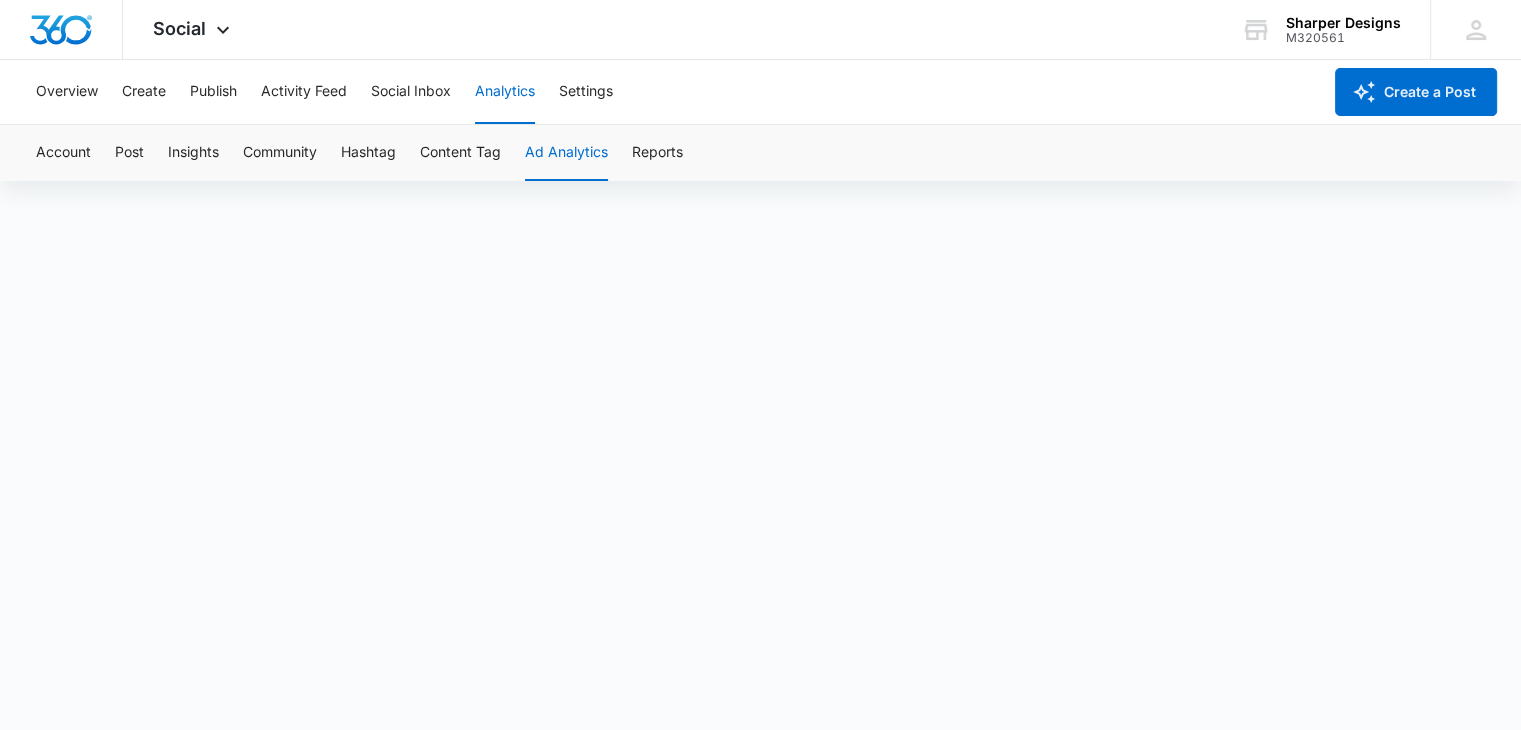 scroll, scrollTop: 0, scrollLeft: 0, axis: both 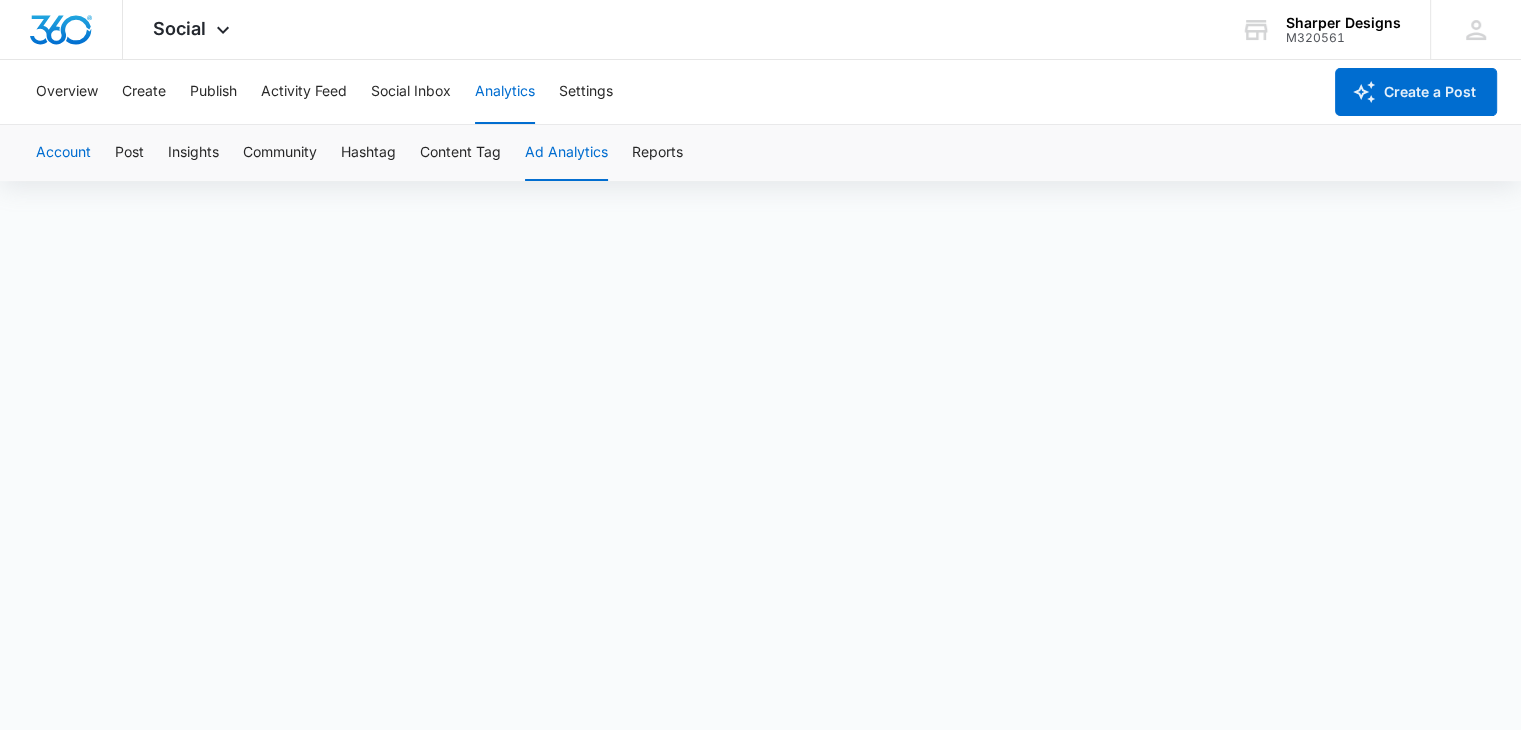 click on "Account" at bounding box center [63, 153] 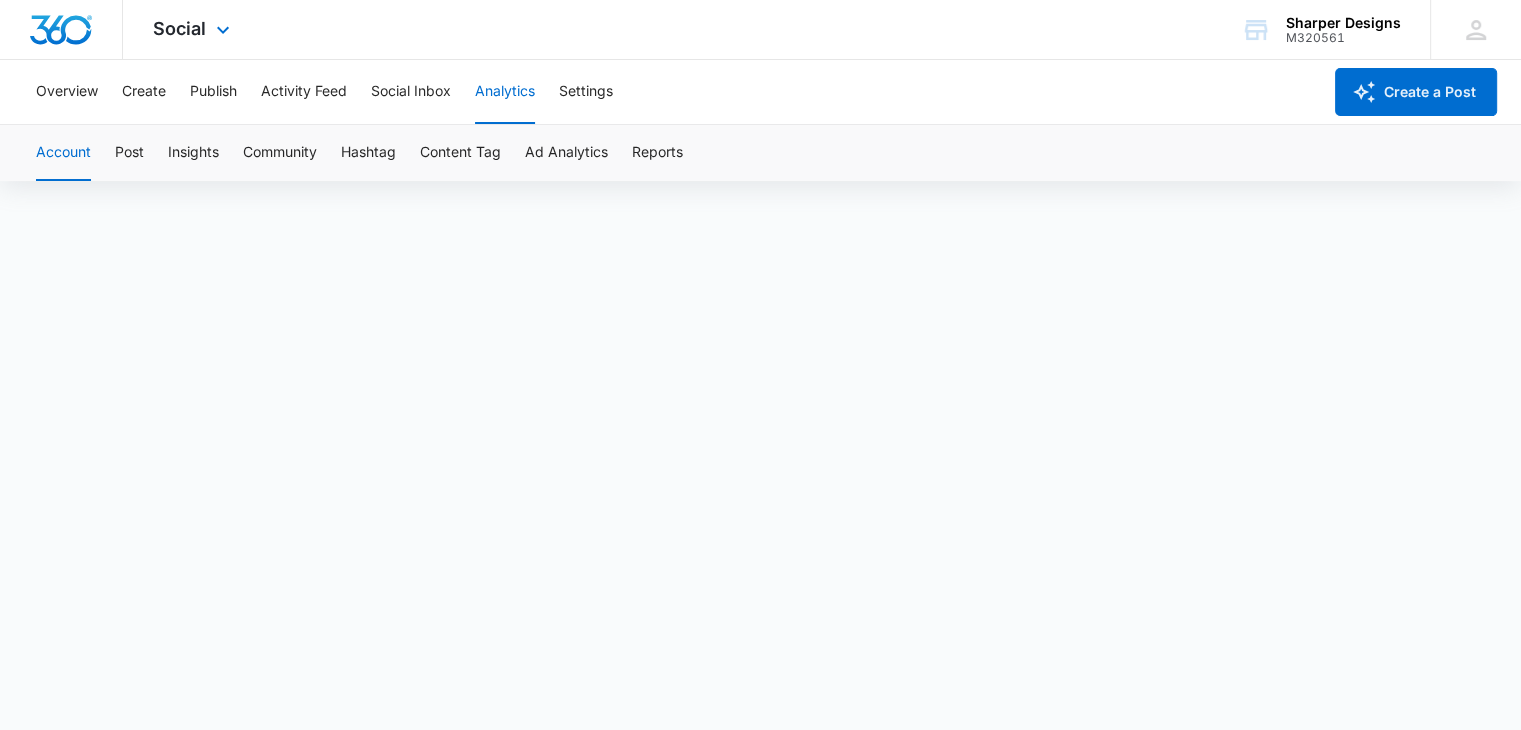 click at bounding box center (61, 30) 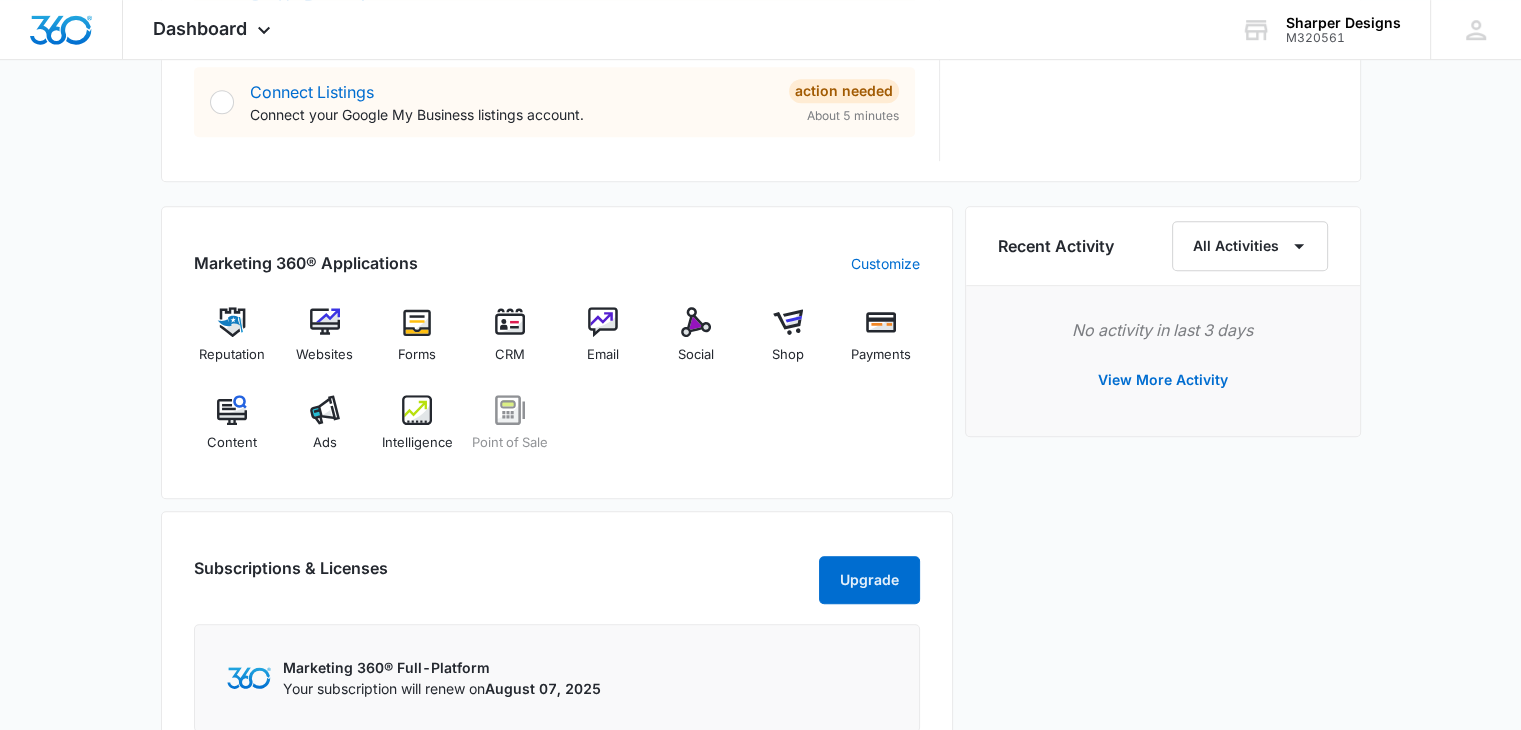 scroll, scrollTop: 1100, scrollLeft: 0, axis: vertical 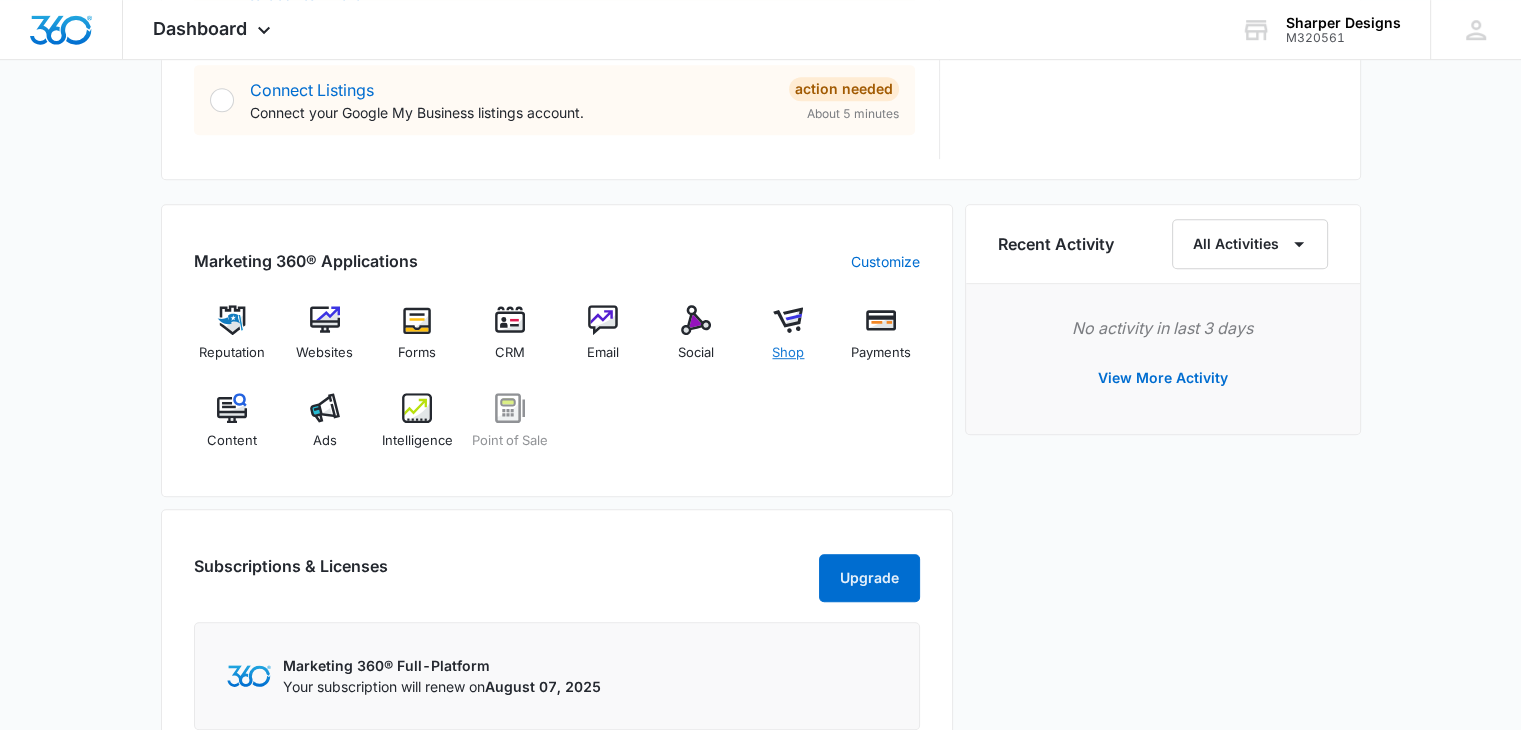 click on "Shop" at bounding box center (788, 341) 